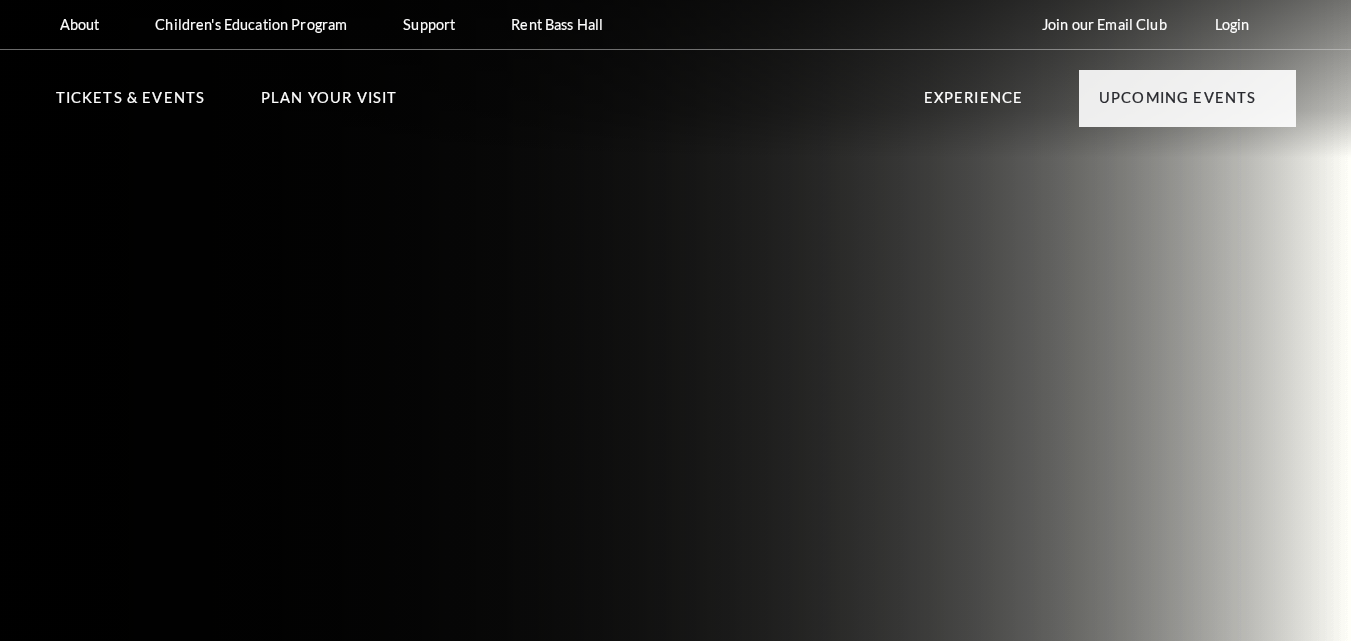 scroll, scrollTop: 0, scrollLeft: 0, axis: both 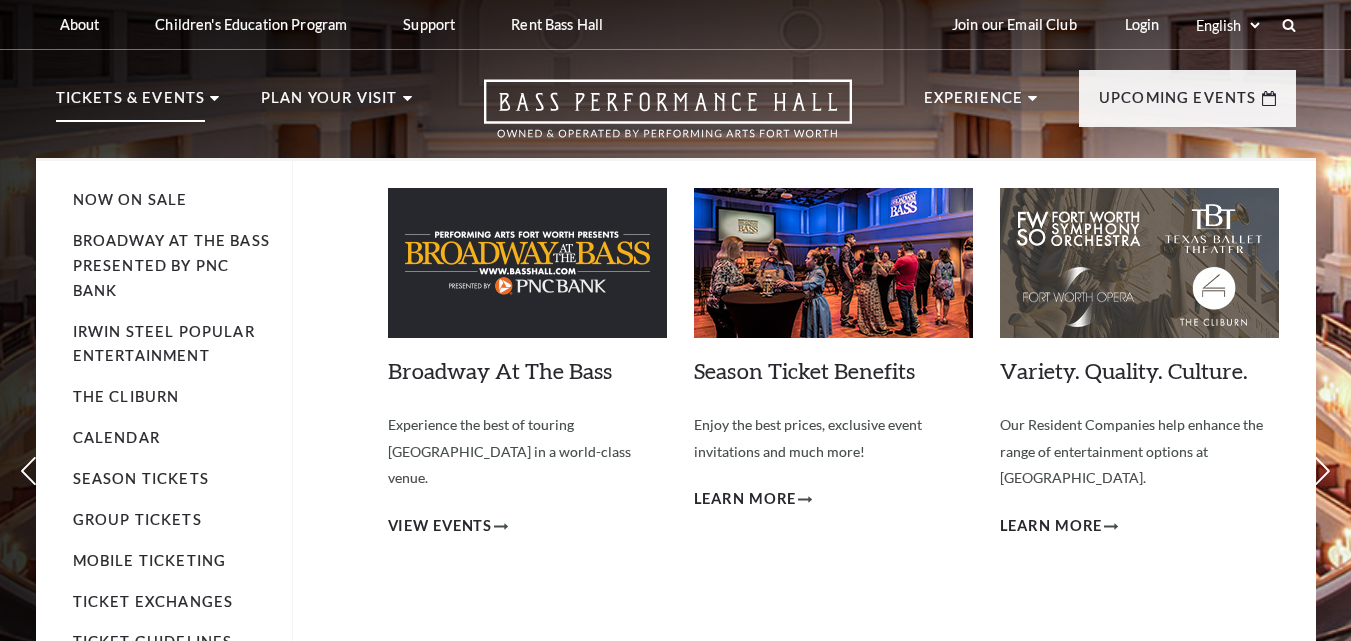click on "Tickets & Events" at bounding box center [131, 104] 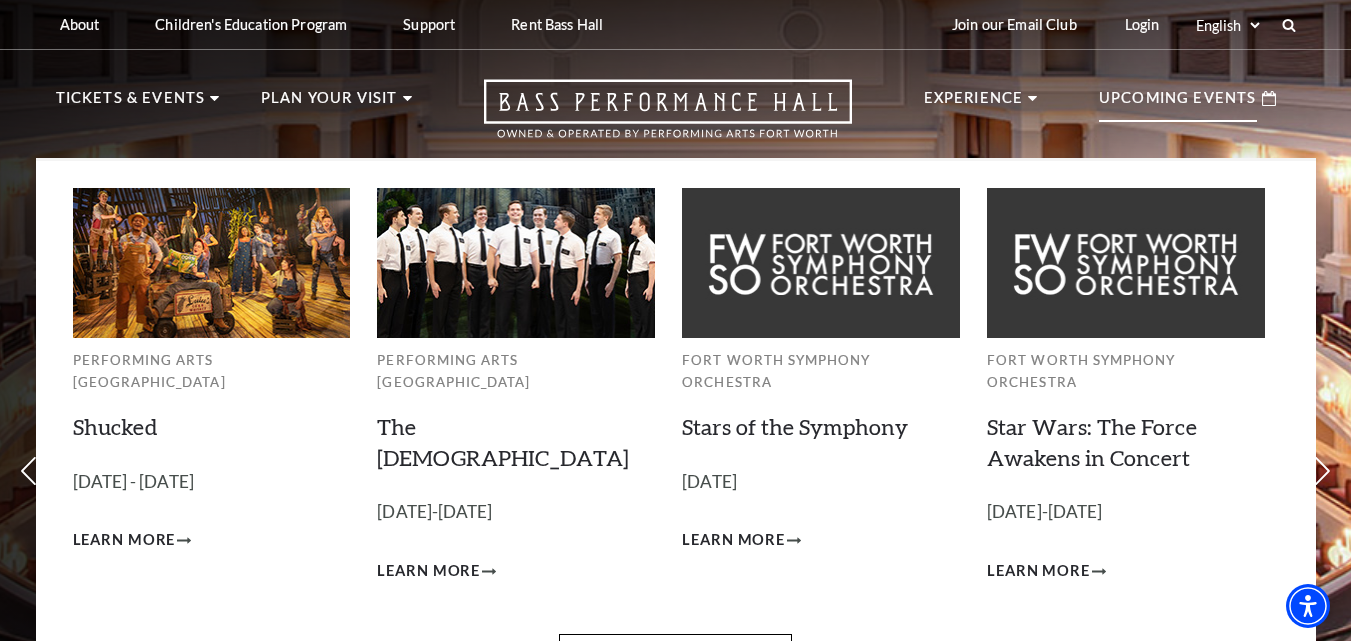 click on "Upcoming Events" at bounding box center (1187, 98) 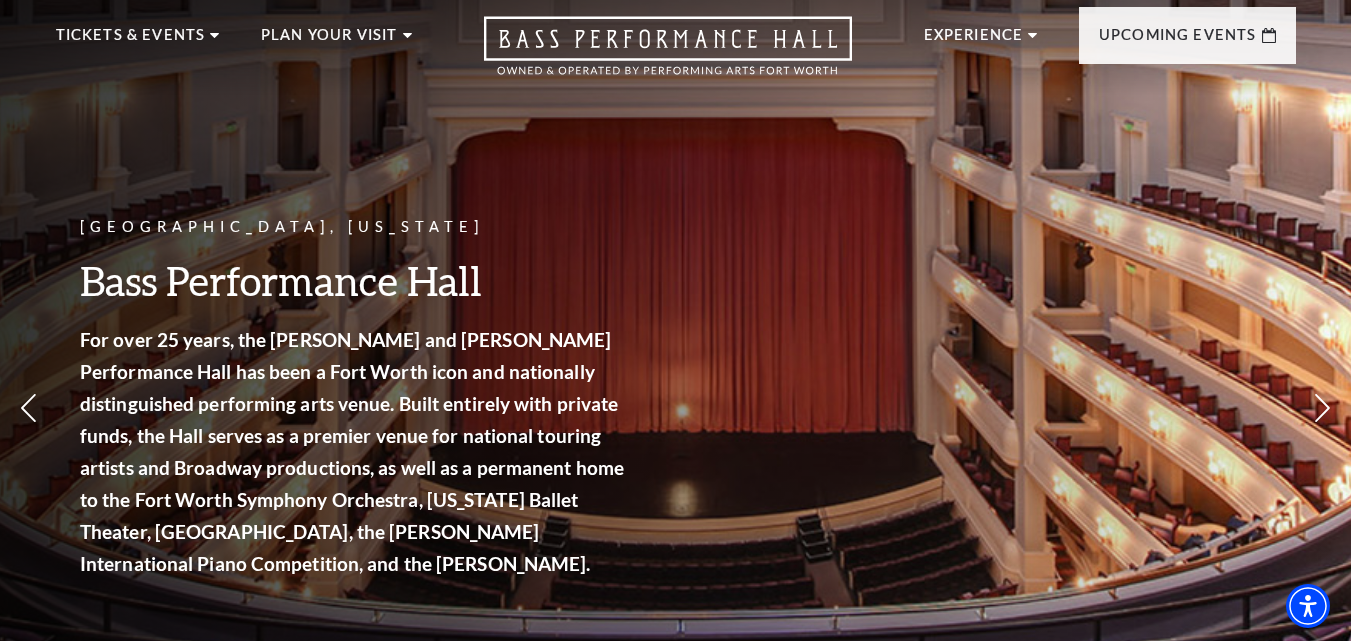 scroll, scrollTop: 0, scrollLeft: 0, axis: both 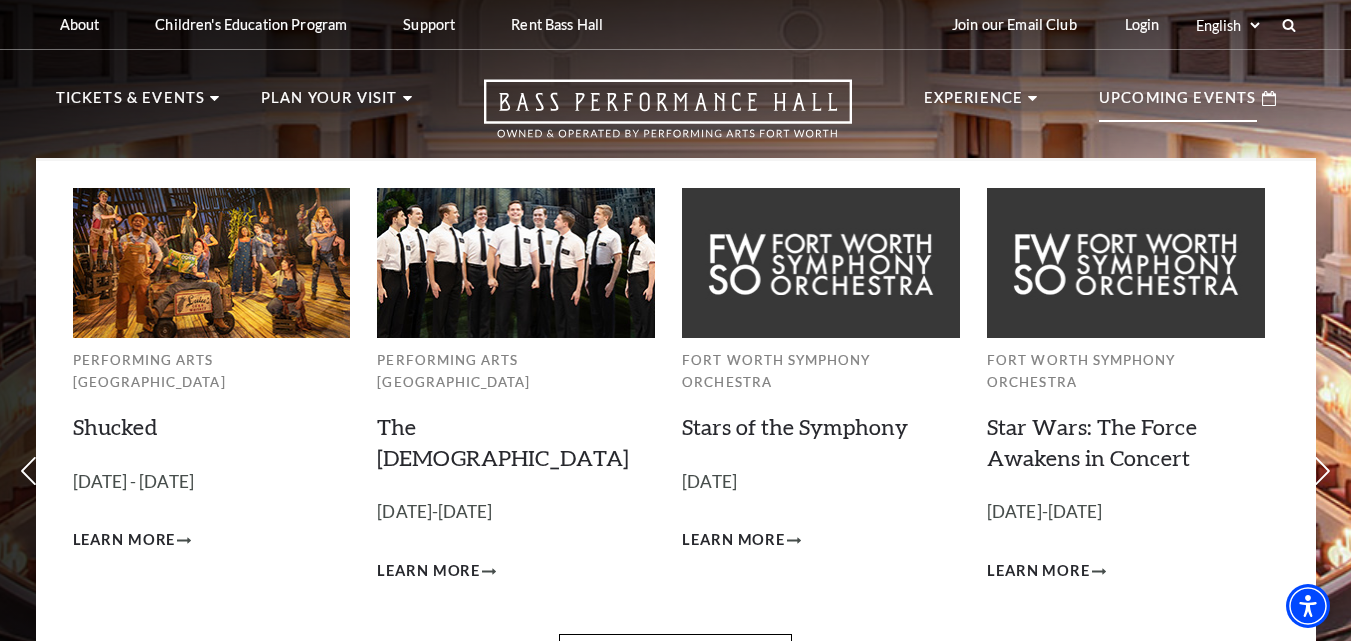 click on "Upcoming Events" at bounding box center [1178, 104] 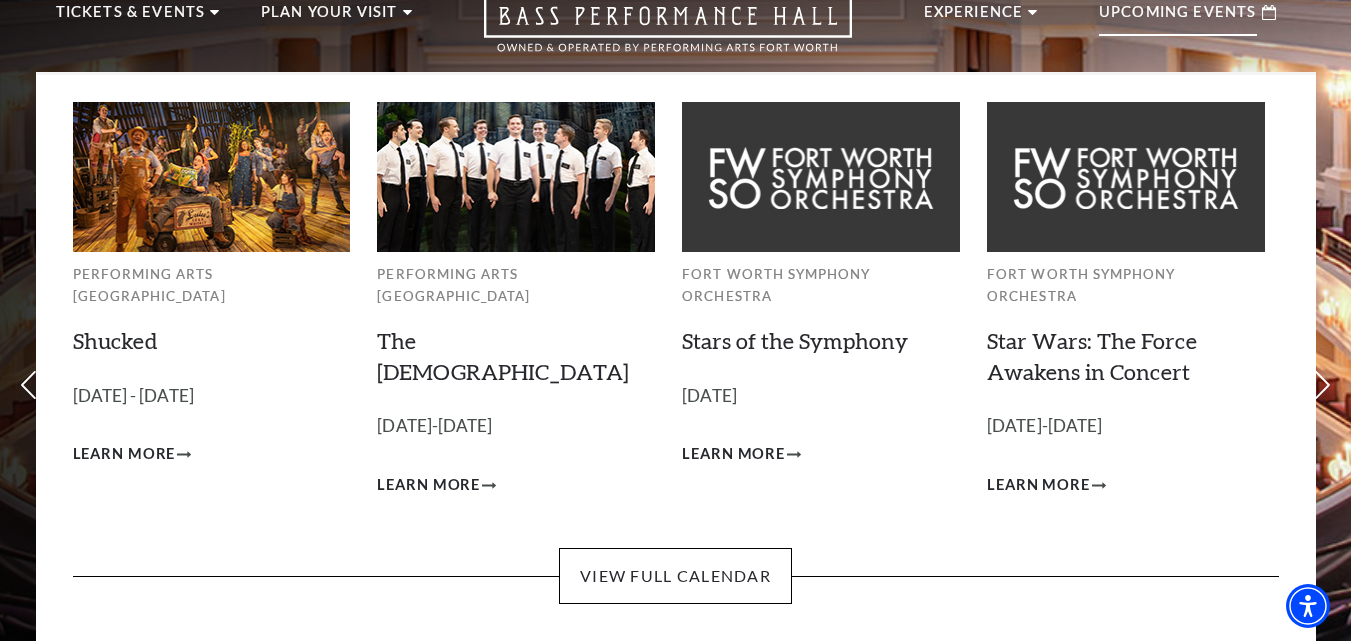 scroll, scrollTop: 200, scrollLeft: 0, axis: vertical 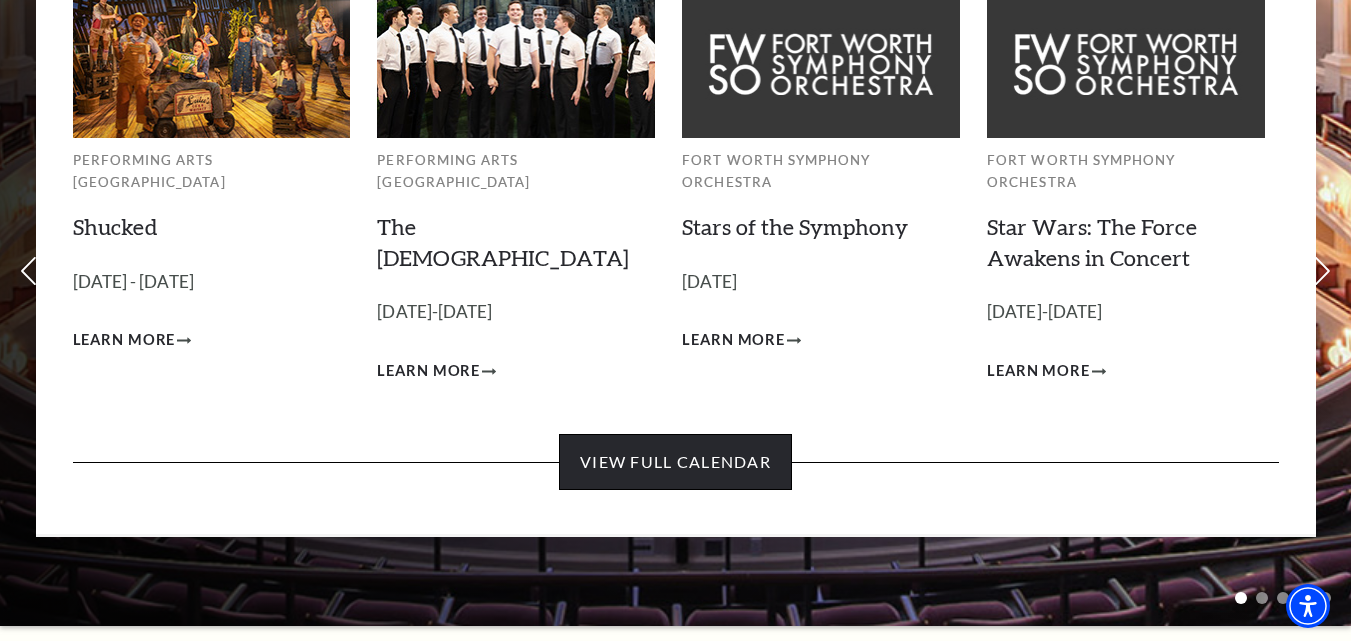 click on "View Full Calendar" at bounding box center (675, 462) 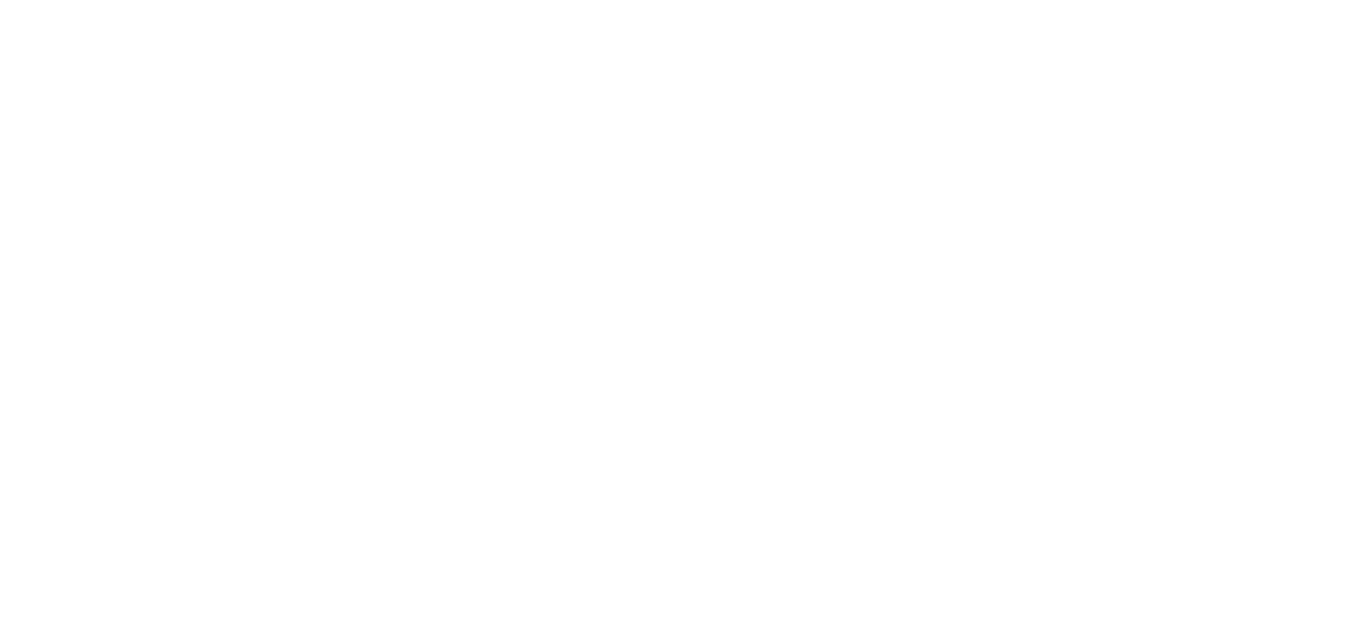 scroll, scrollTop: 0, scrollLeft: 0, axis: both 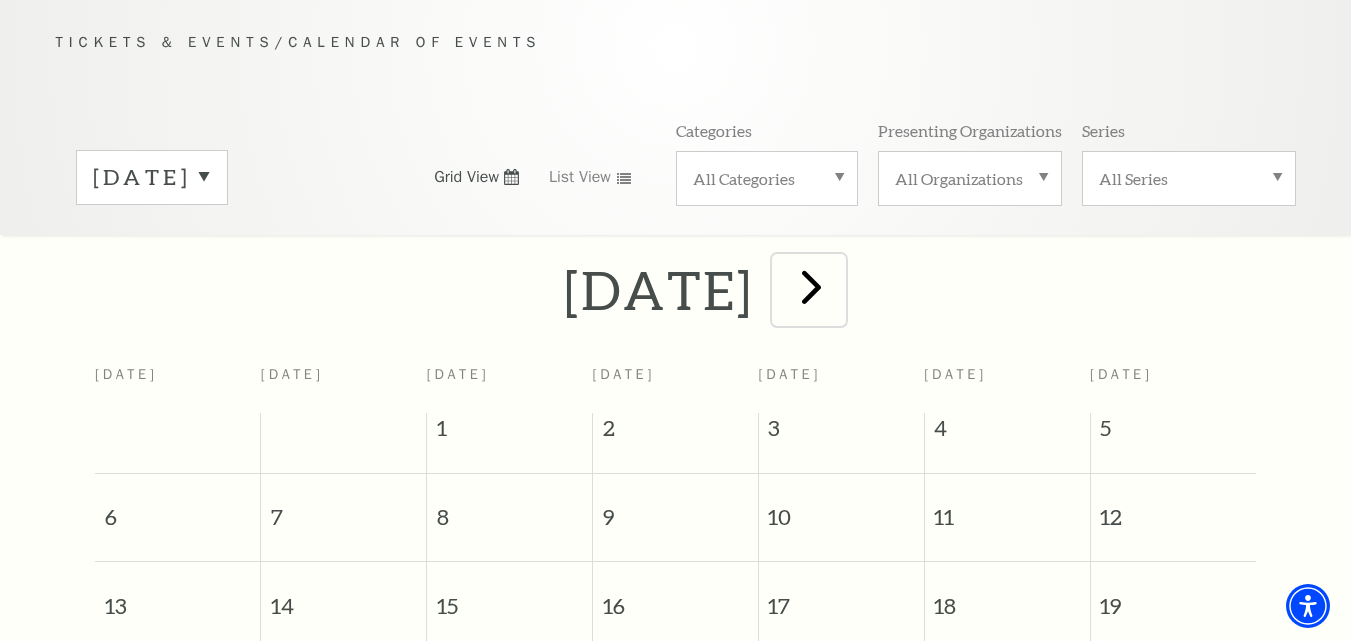 click at bounding box center [811, 286] 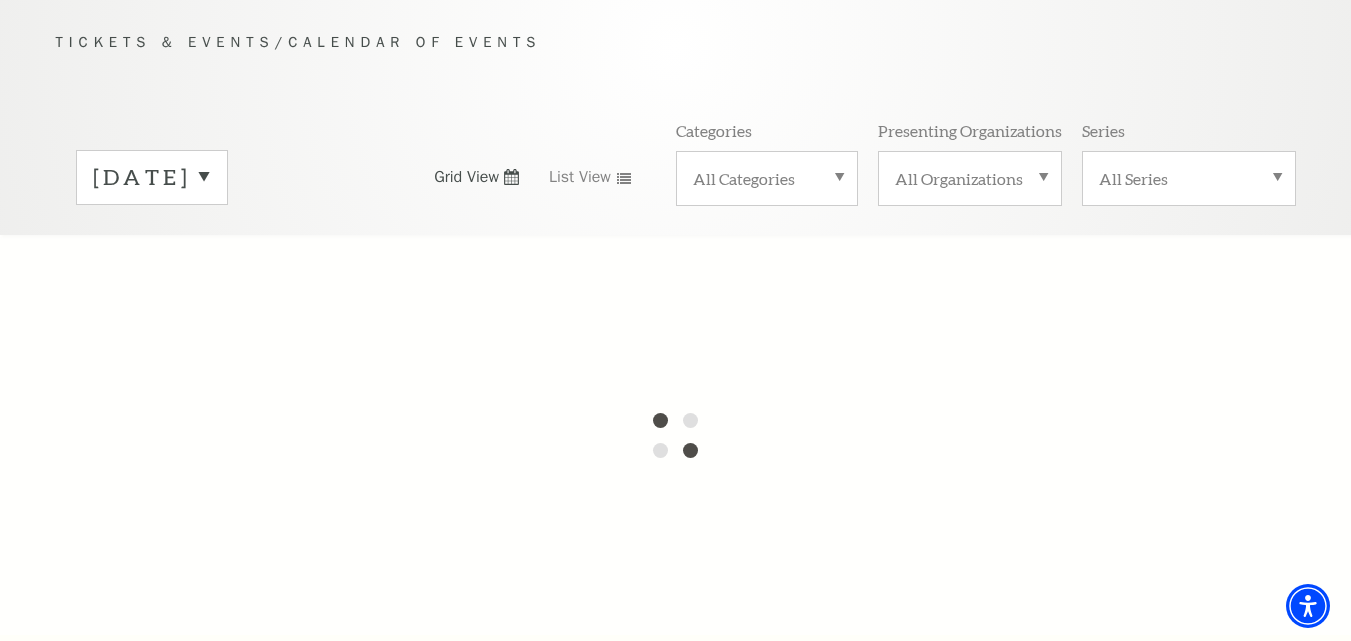 click on "July 2025" at bounding box center (152, 177) 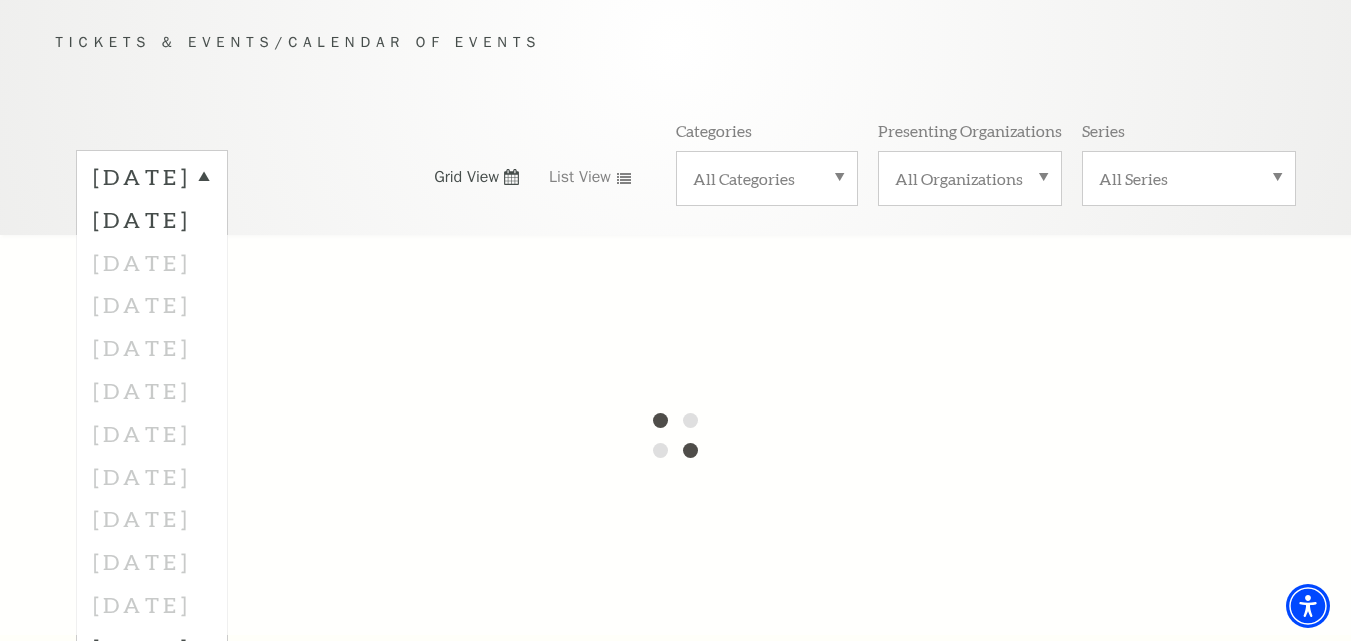 click at bounding box center (675, 435) 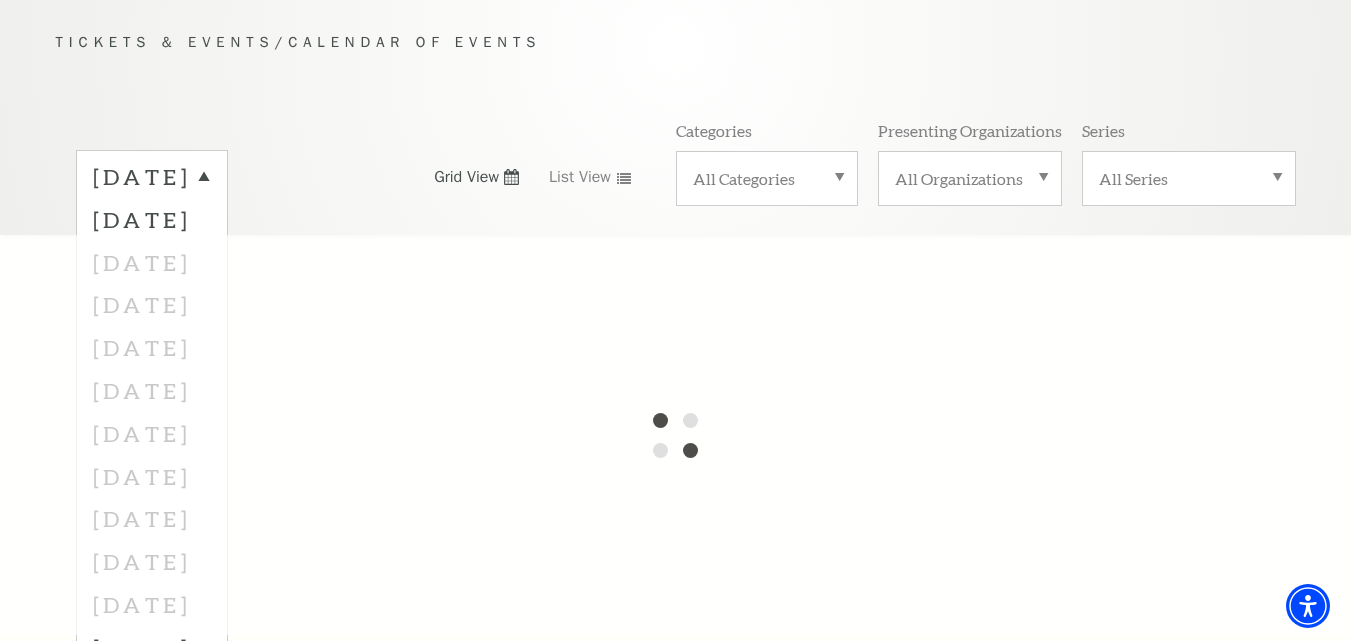 click on "Tickets & Events  /  Calendar of Events     July 2025   August 2025   September 2025   October 2025   November 2025   December 2025   January 2026   February 2026   March 2026   April 2026   May 2026   June 2026     Grid View     List View
Categories
All Categories
Presenting Organizations
All Organizations
Series
All Series" at bounding box center (676, 132) 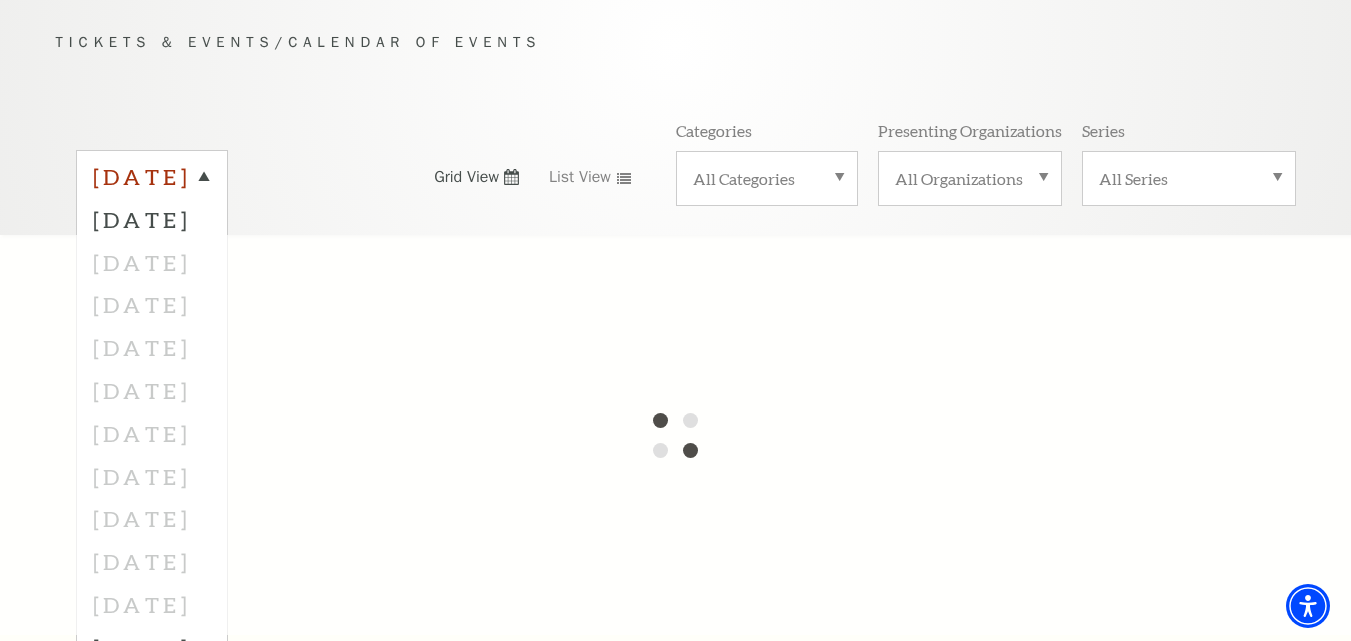 click on "July 2025" at bounding box center [152, 180] 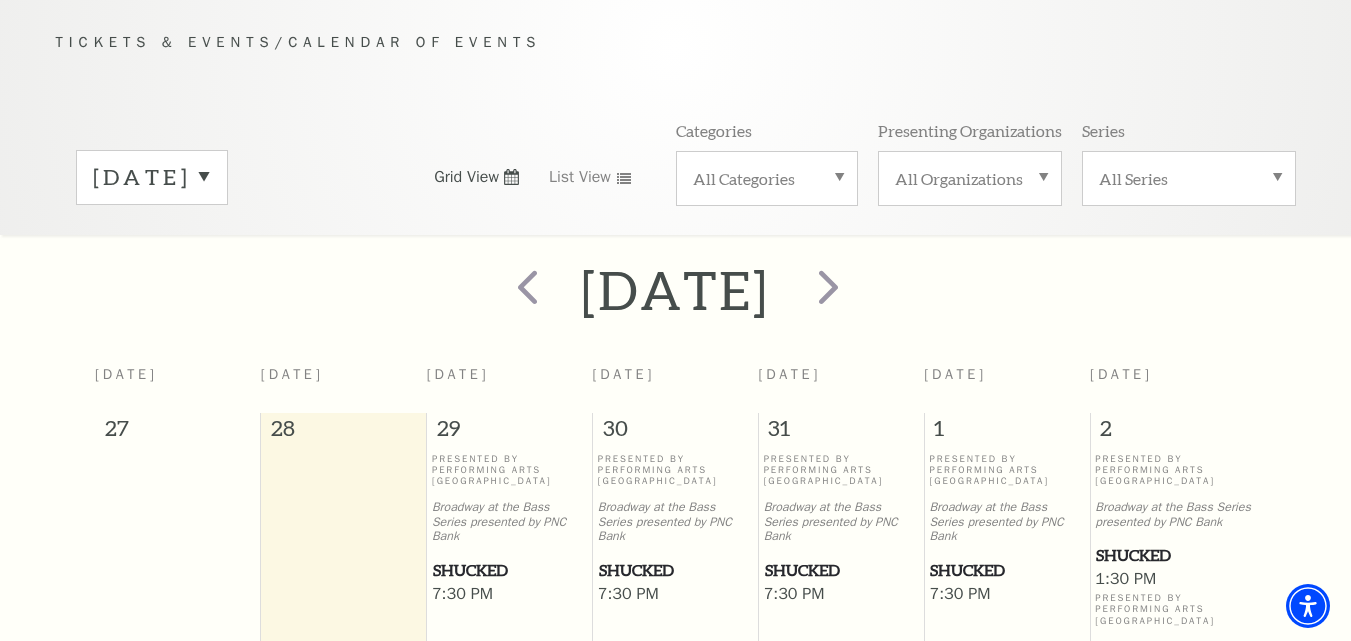 click on "August 2025" at bounding box center (152, 177) 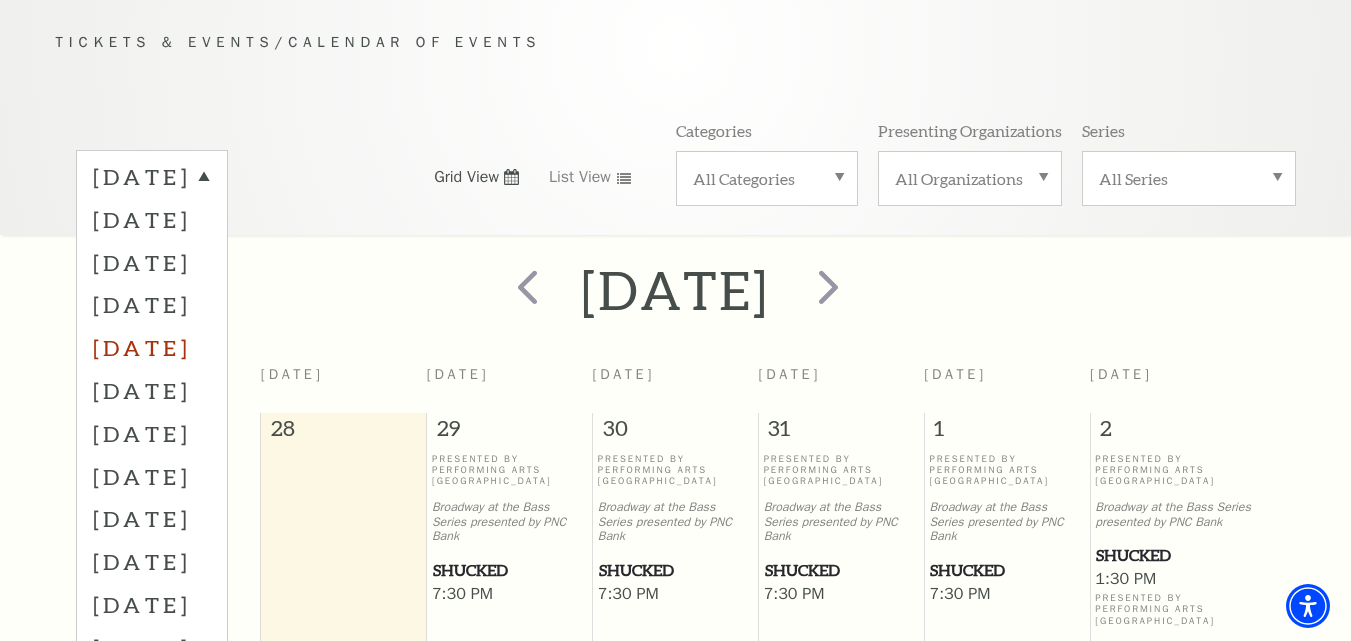 click on "November 2025" at bounding box center (152, 347) 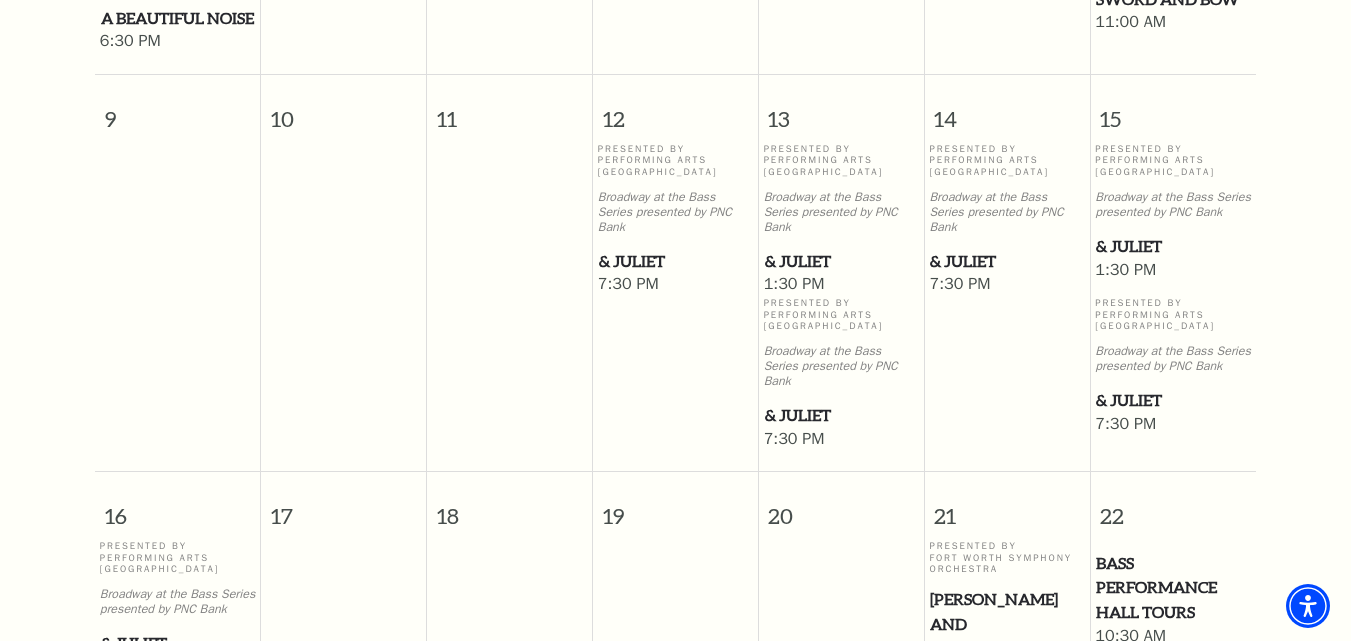scroll, scrollTop: 1277, scrollLeft: 0, axis: vertical 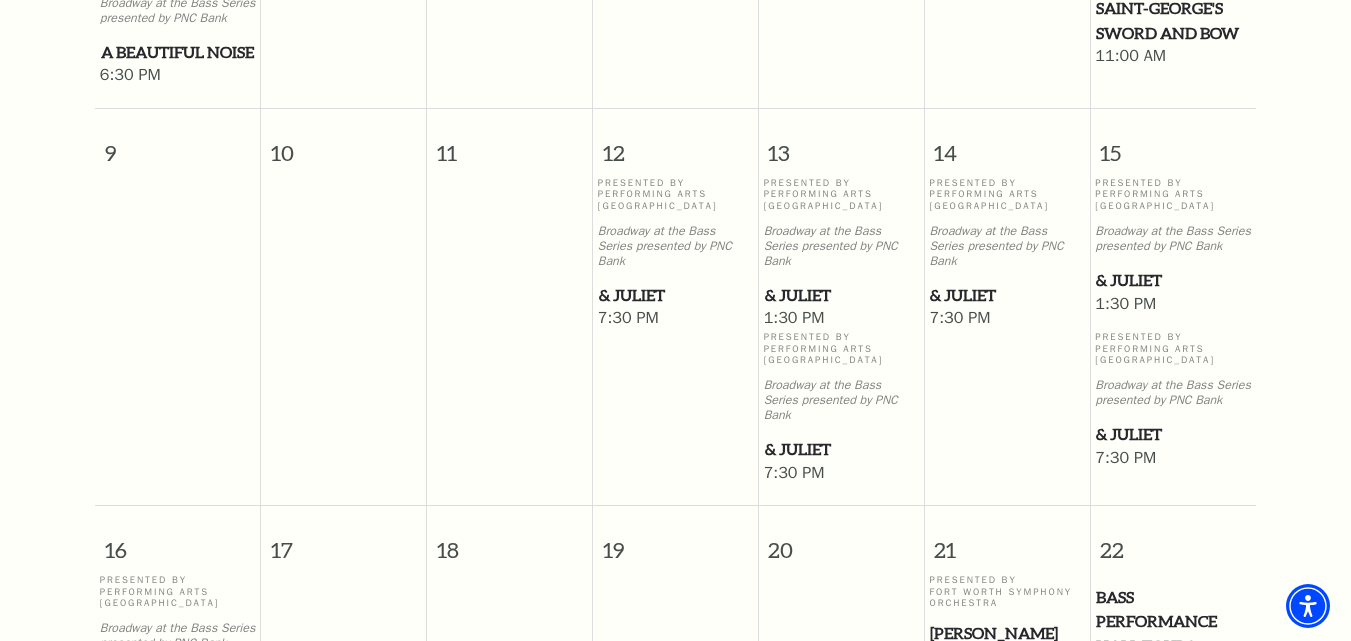 click on "& Juliet" at bounding box center (841, 295) 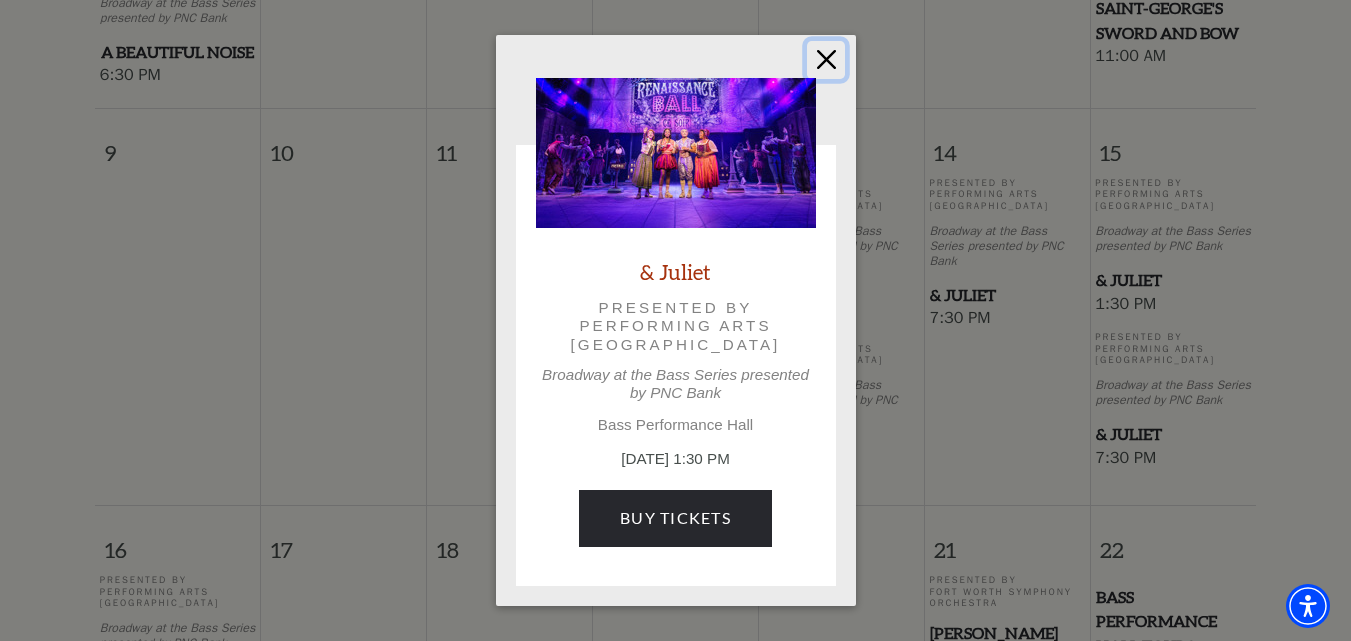 click at bounding box center [826, 60] 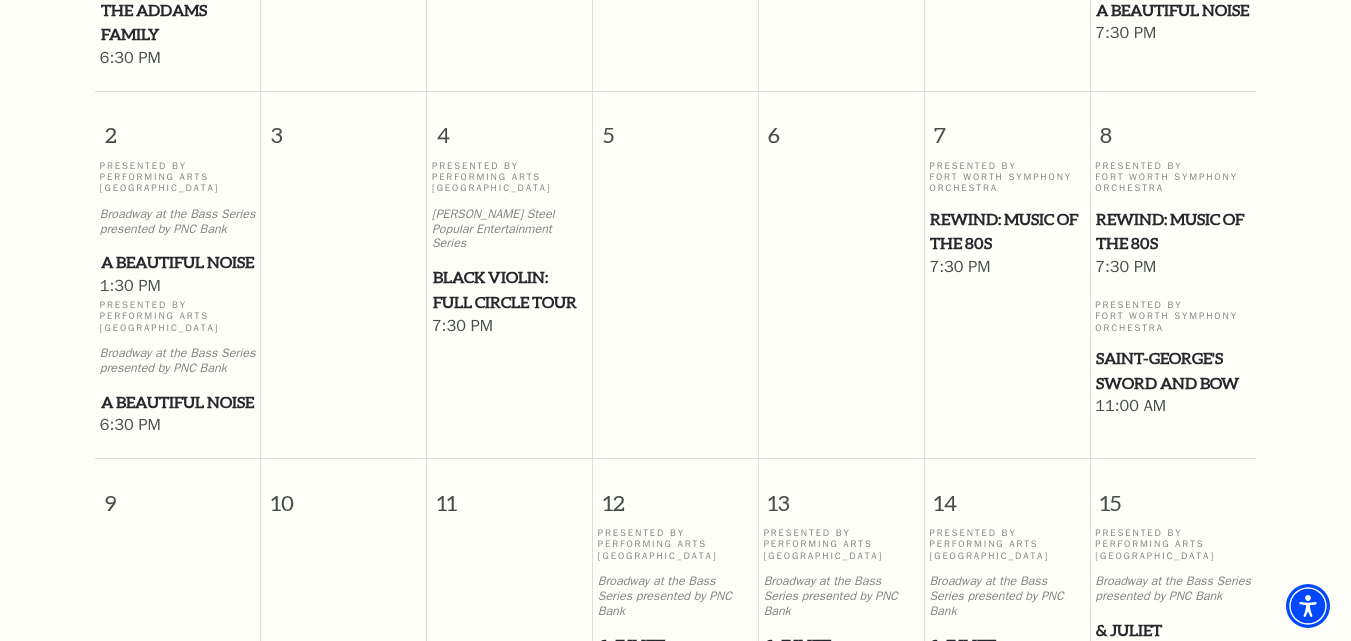 scroll, scrollTop: 1137, scrollLeft: 0, axis: vertical 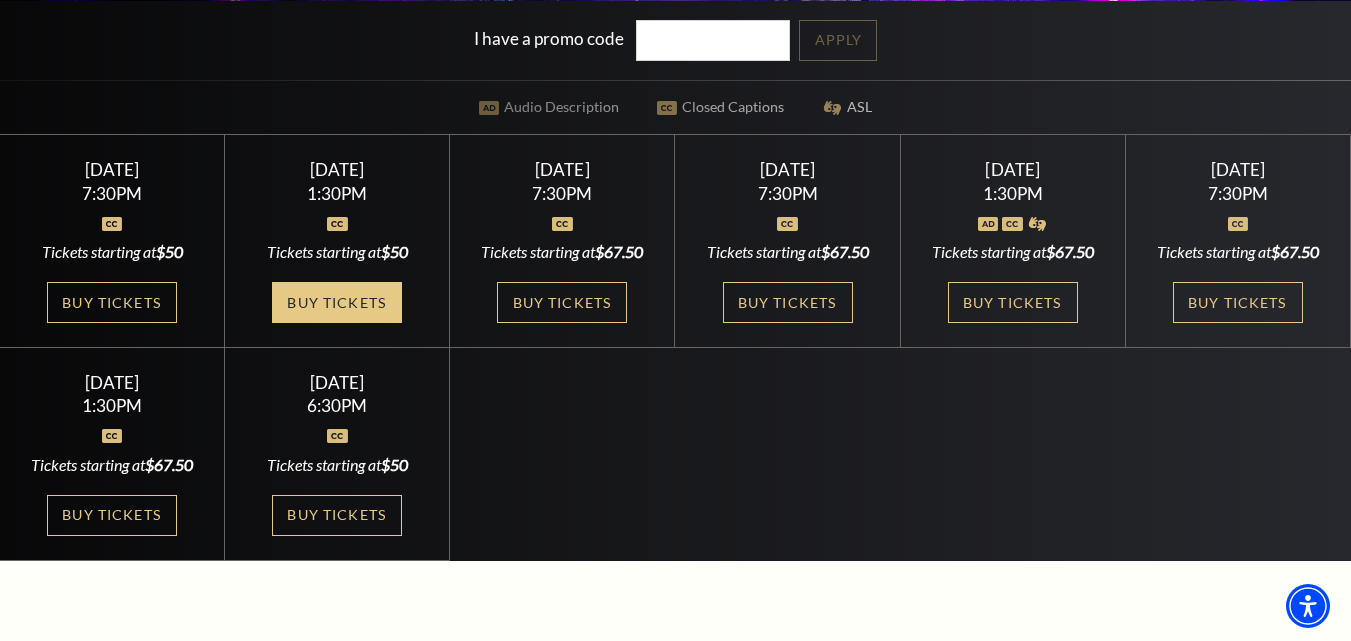 click on "Buy Tickets" at bounding box center [337, 302] 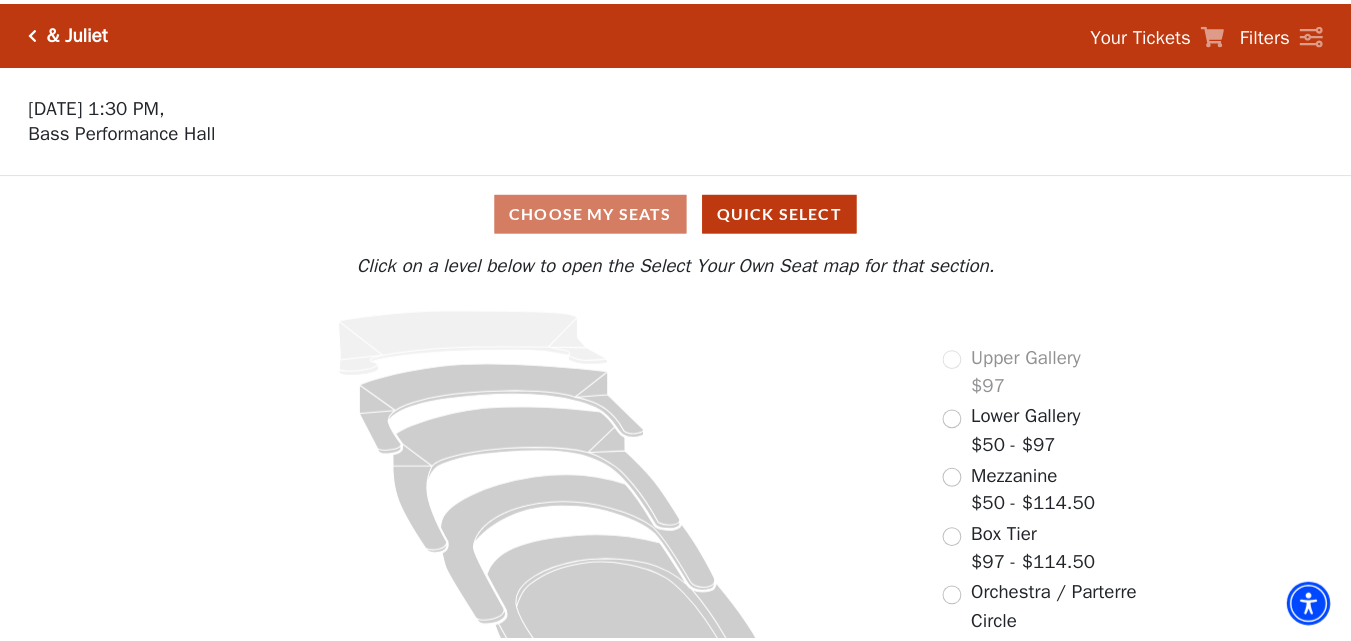 scroll, scrollTop: 0, scrollLeft: 0, axis: both 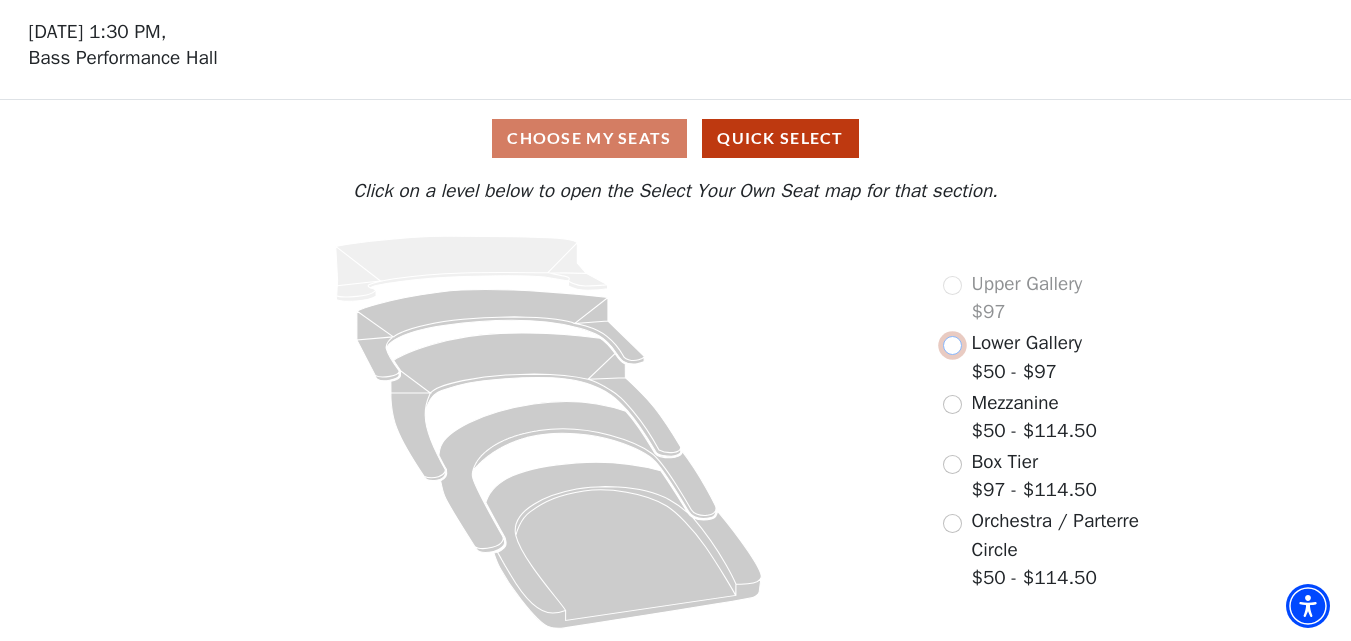 click at bounding box center (952, 345) 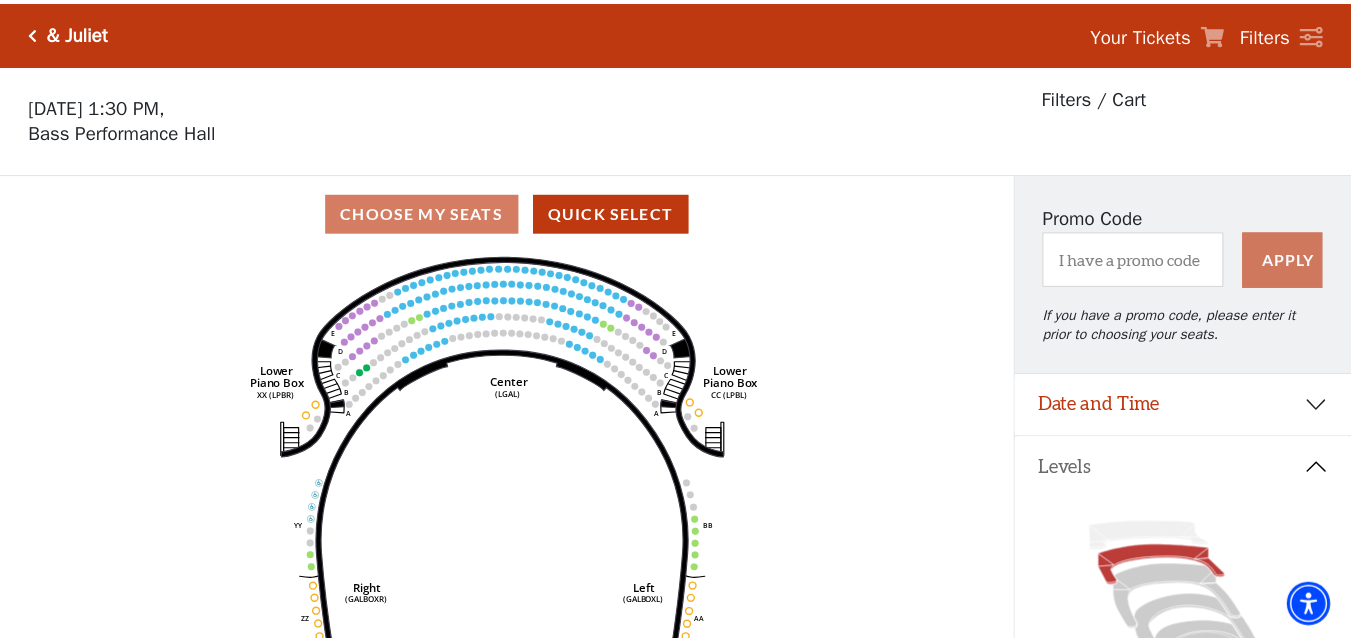 scroll, scrollTop: 93, scrollLeft: 0, axis: vertical 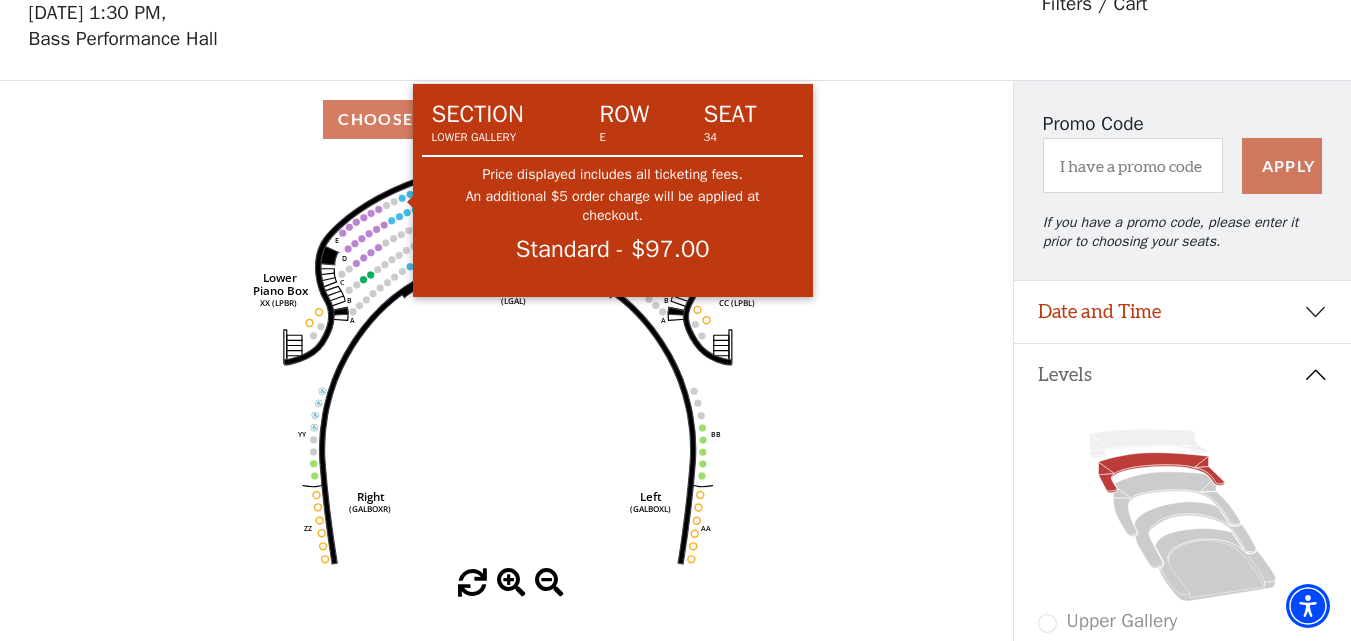 click 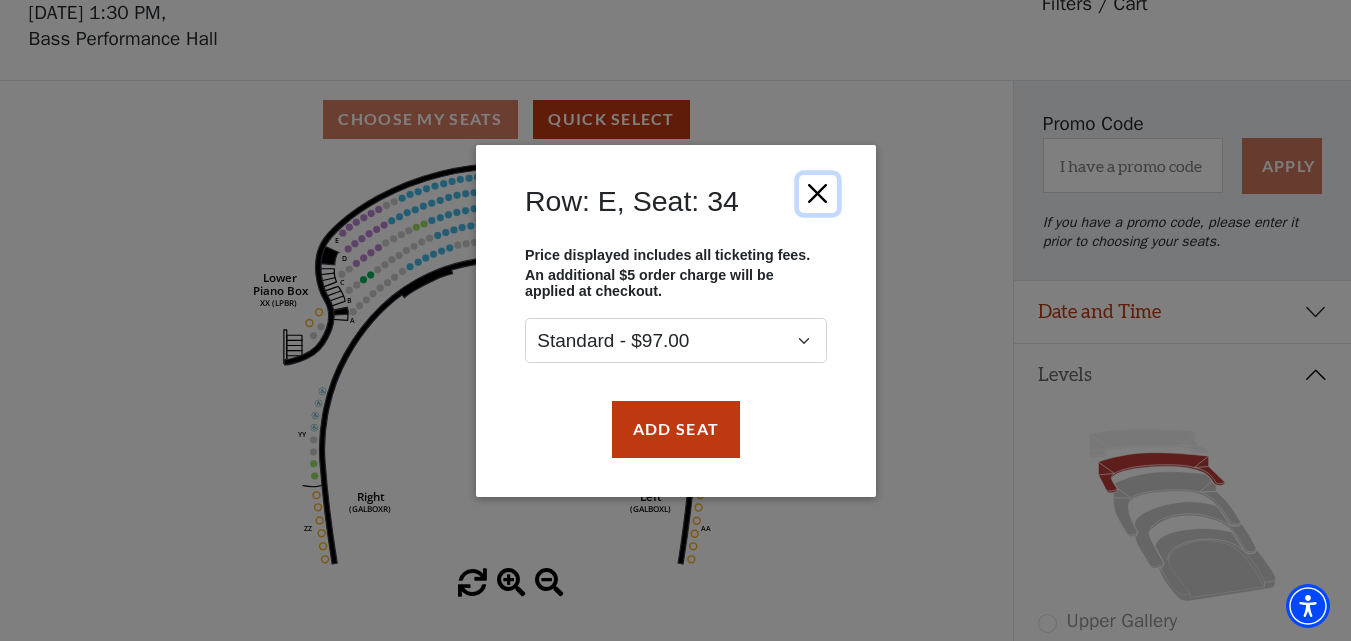 click at bounding box center (817, 193) 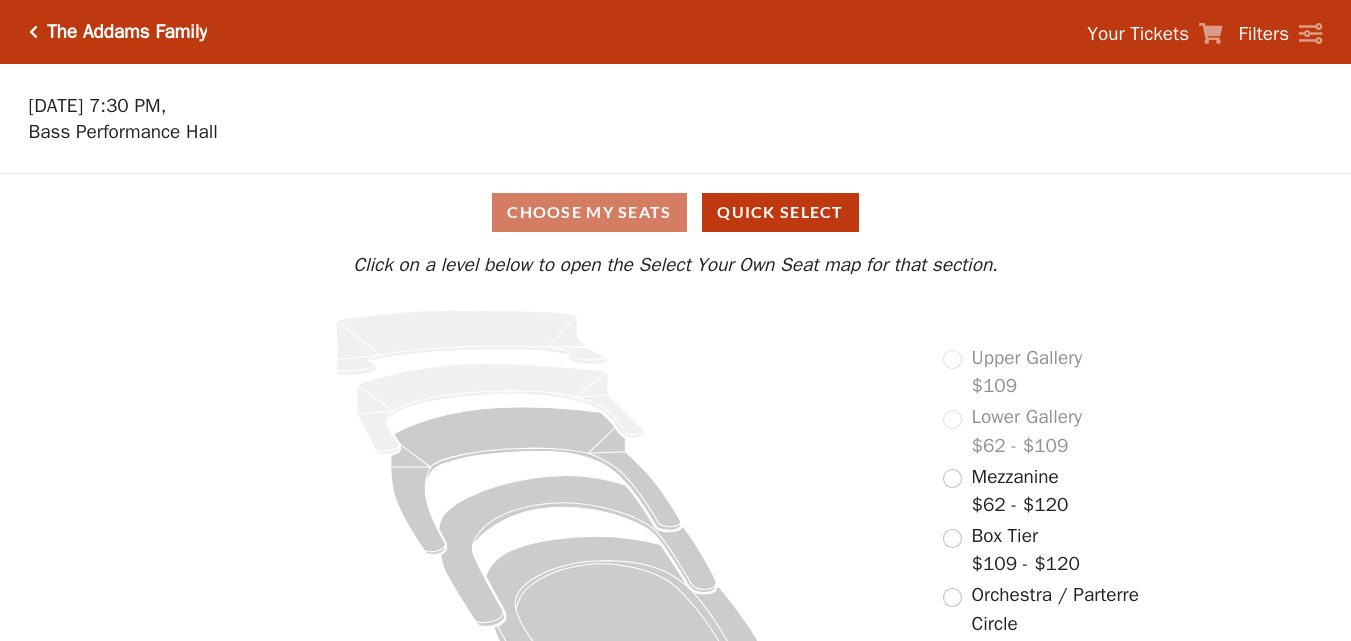 scroll, scrollTop: 0, scrollLeft: 0, axis: both 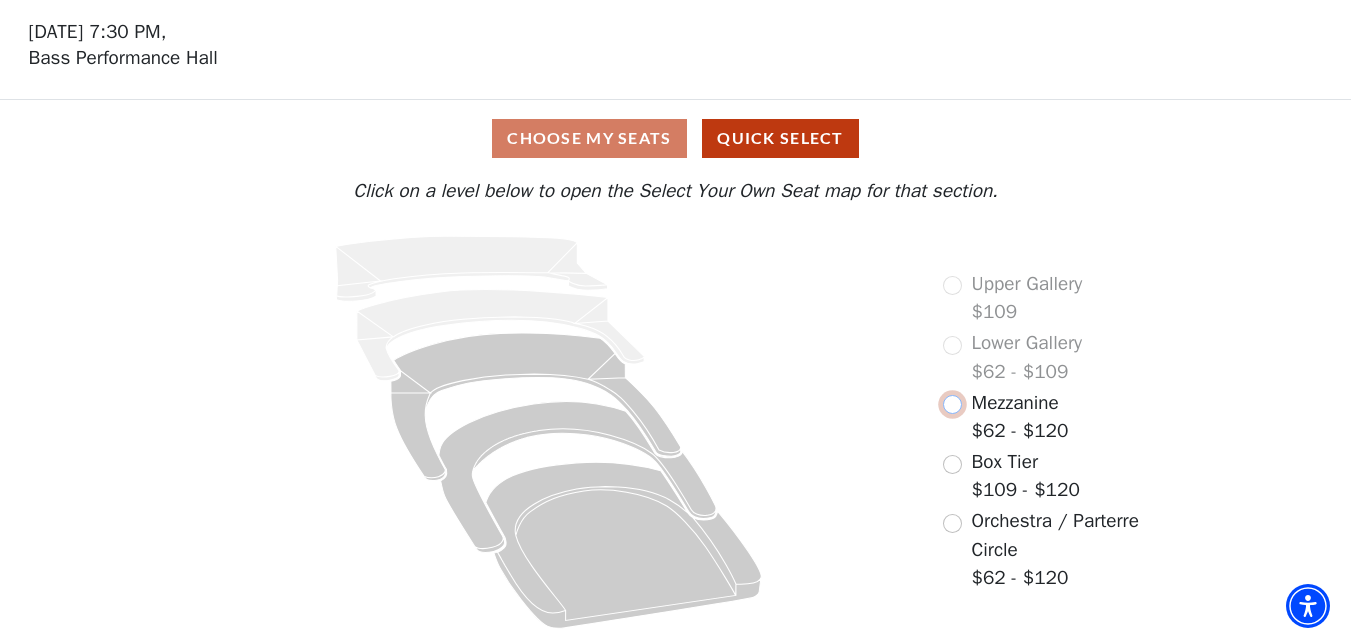 click at bounding box center [952, 404] 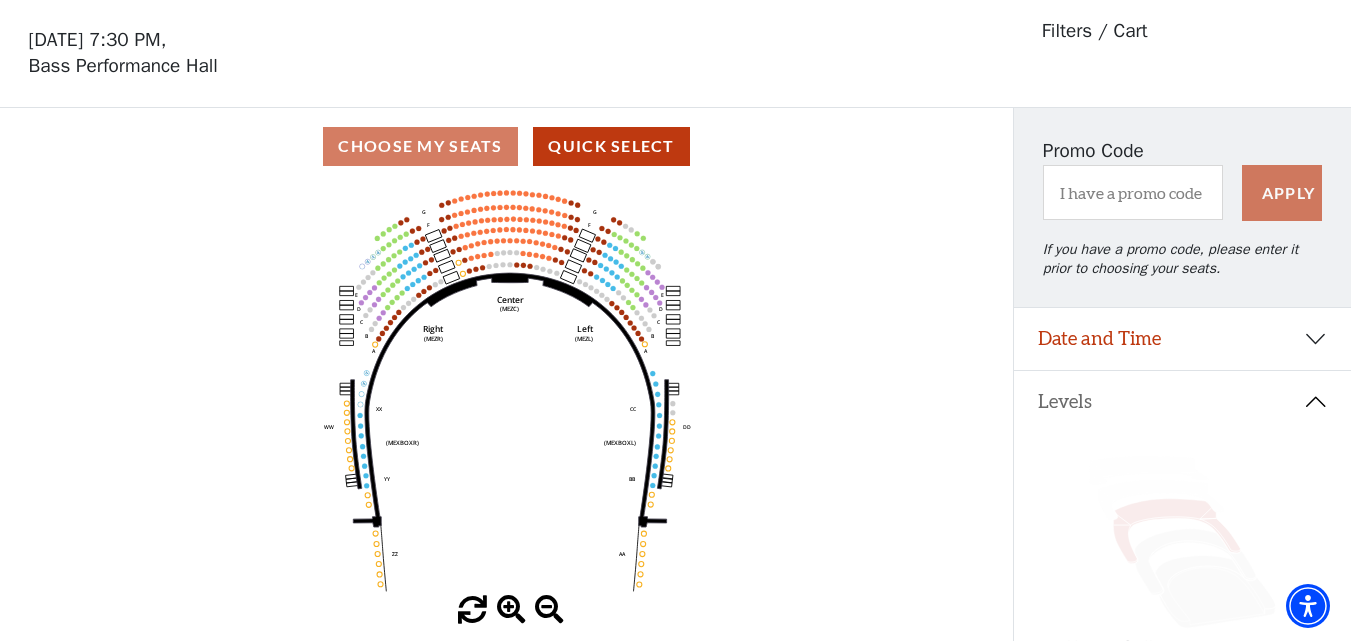 scroll, scrollTop: 93, scrollLeft: 0, axis: vertical 